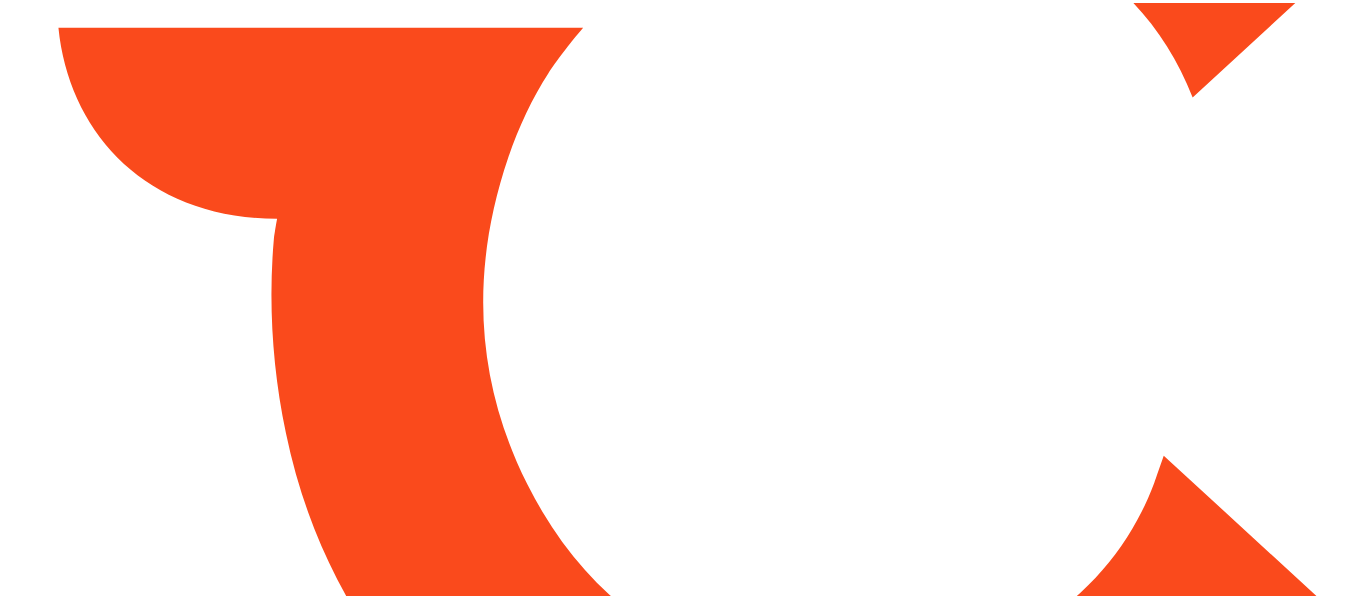 scroll, scrollTop: 0, scrollLeft: 0, axis: both 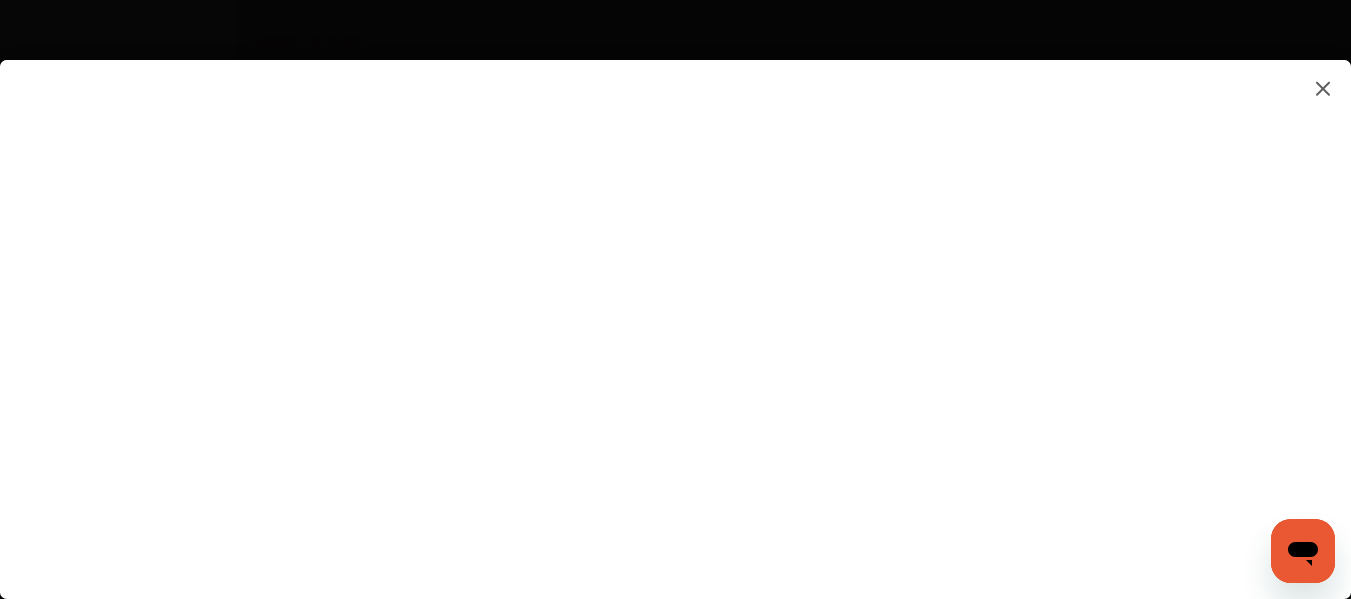 drag, startPoint x: 1365, startPoint y: 332, endPoint x: 1364, endPoint y: 567, distance: 235.00212 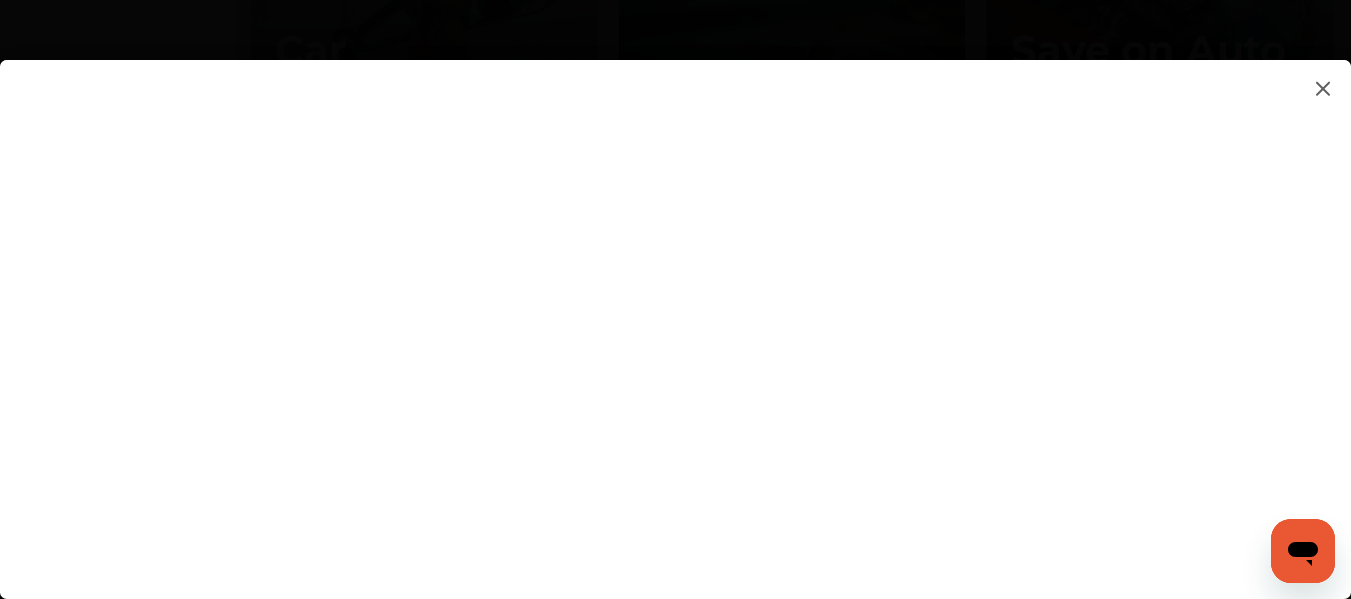 scroll, scrollTop: 2336, scrollLeft: 0, axis: vertical 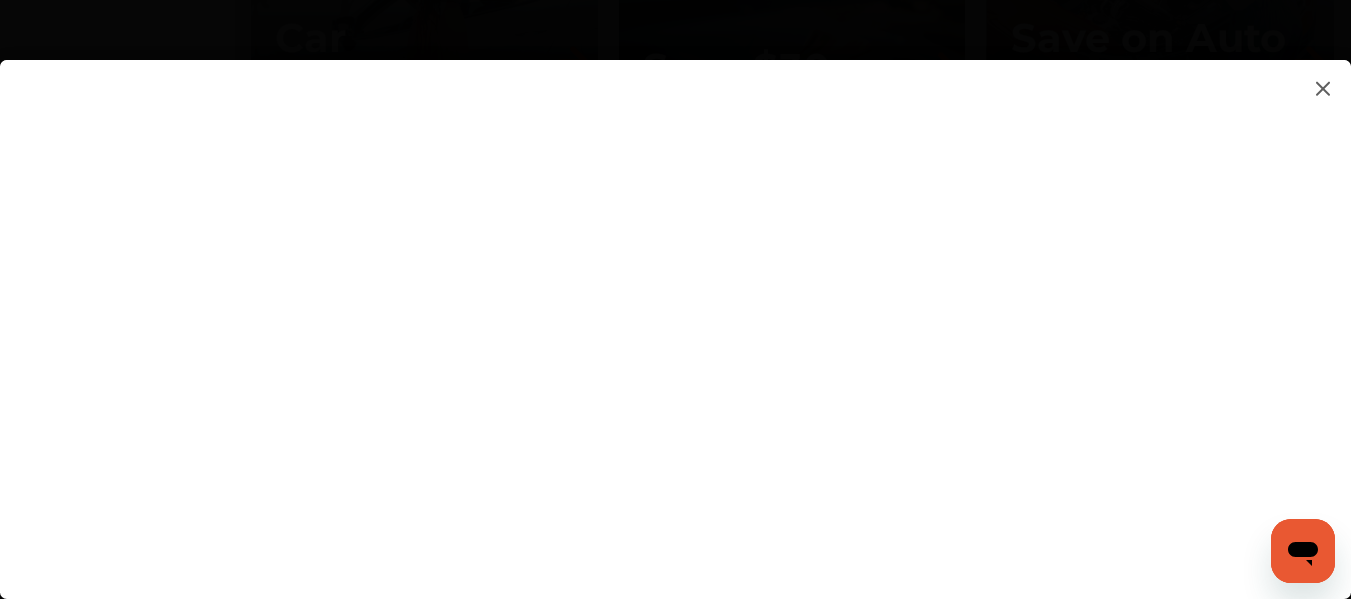 click at bounding box center (675, 309) 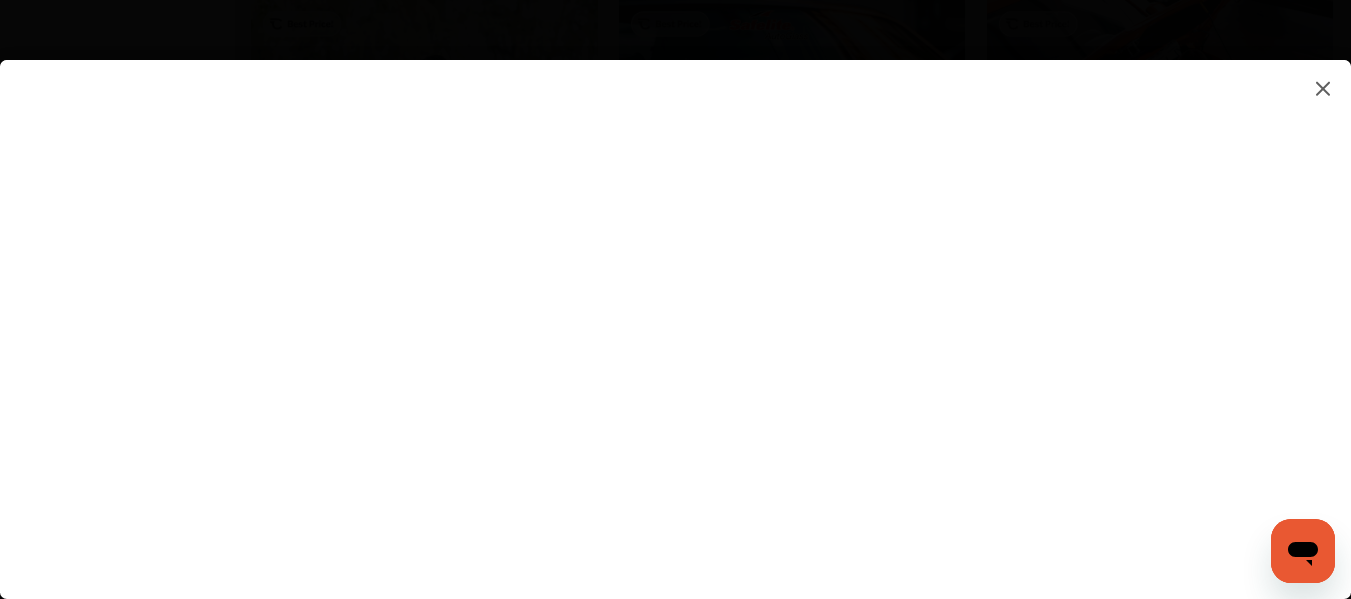 scroll, scrollTop: 1998, scrollLeft: 0, axis: vertical 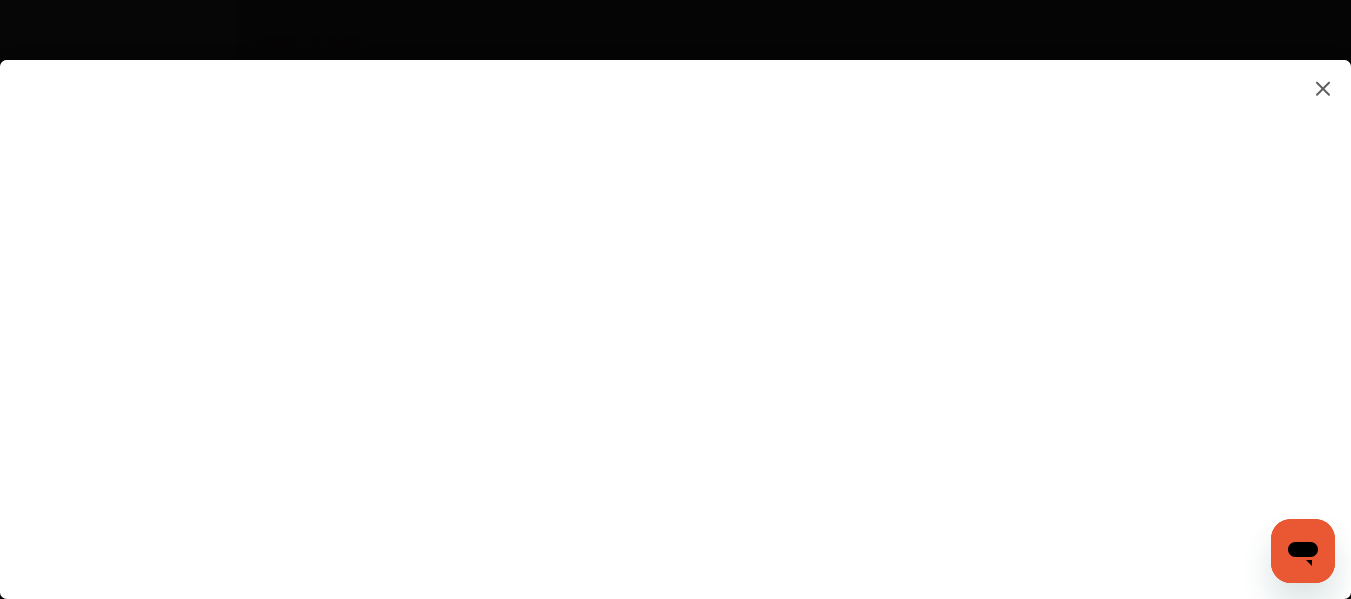 click at bounding box center [675, 309] 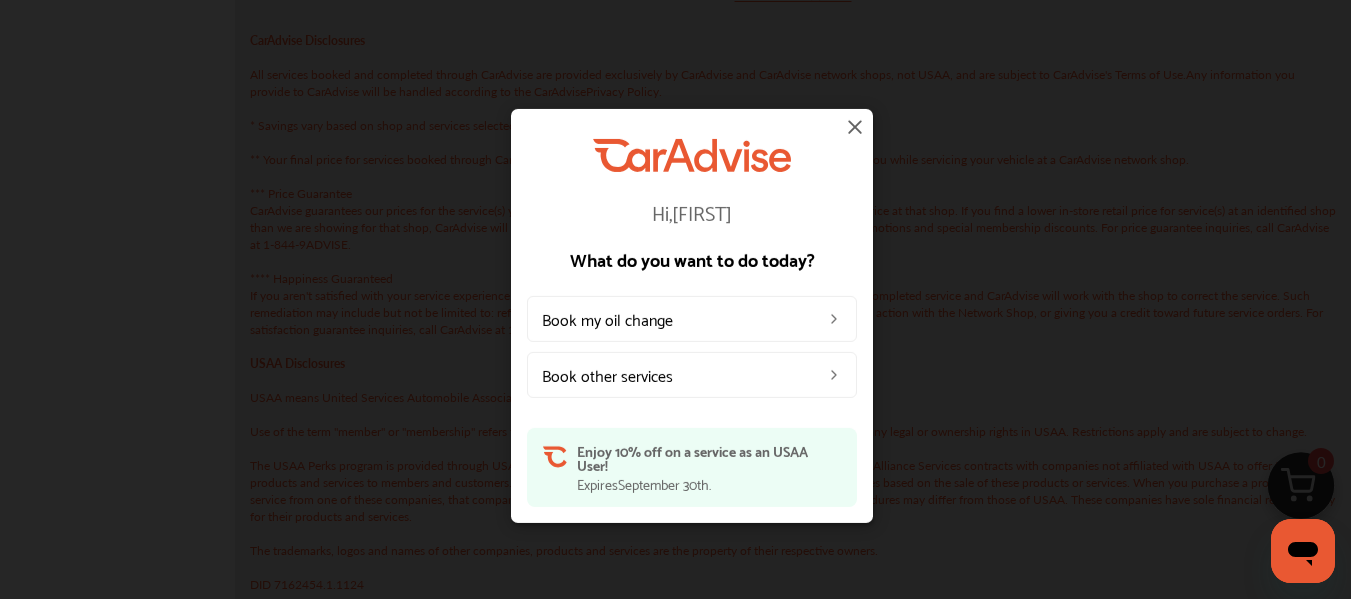 click on "Book my oil change" at bounding box center (692, 319) 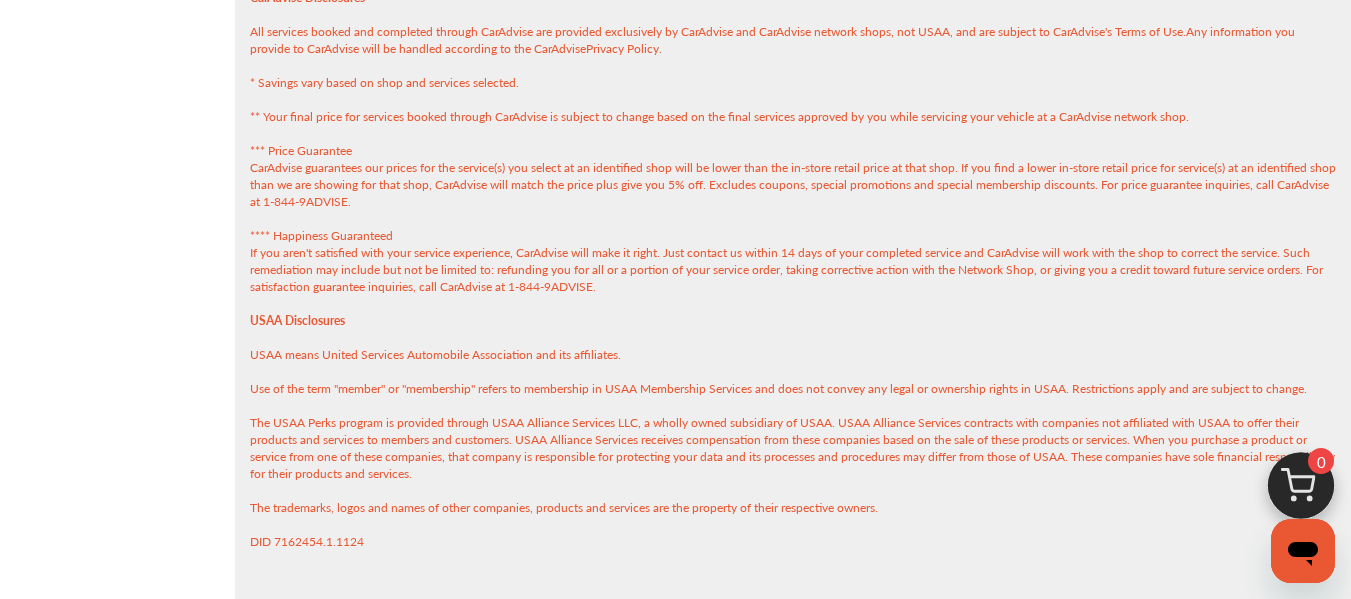 scroll, scrollTop: 0, scrollLeft: 0, axis: both 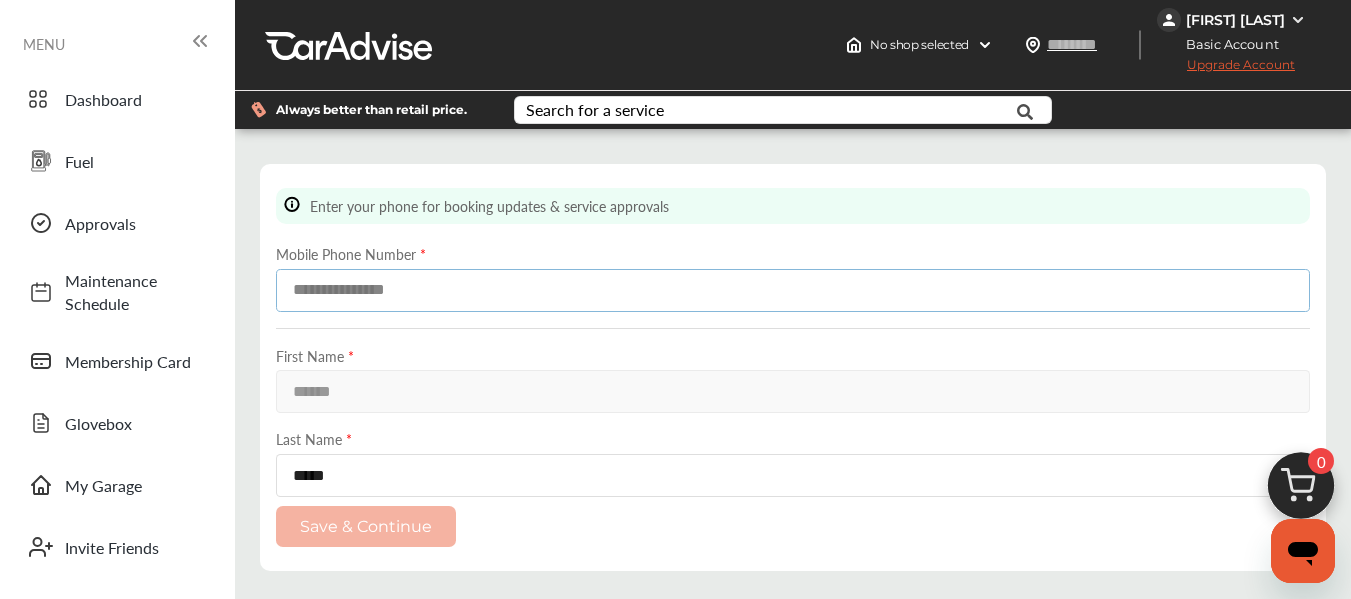click at bounding box center [793, 290] 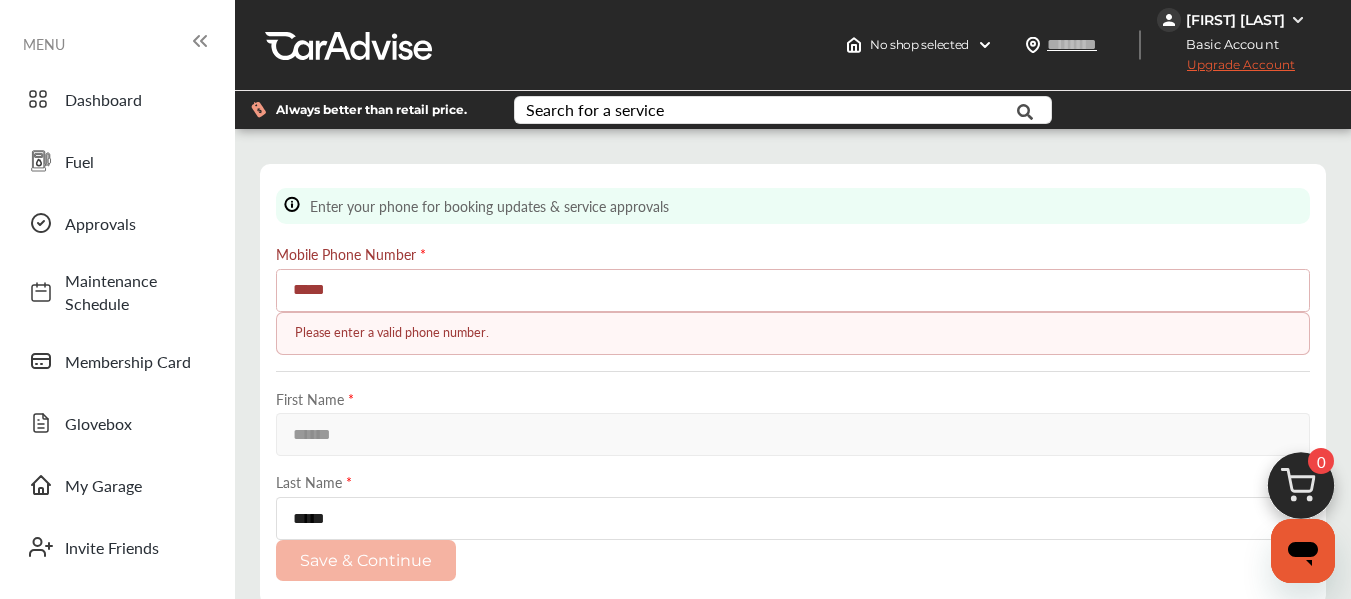 click on "*****" at bounding box center (793, 290) 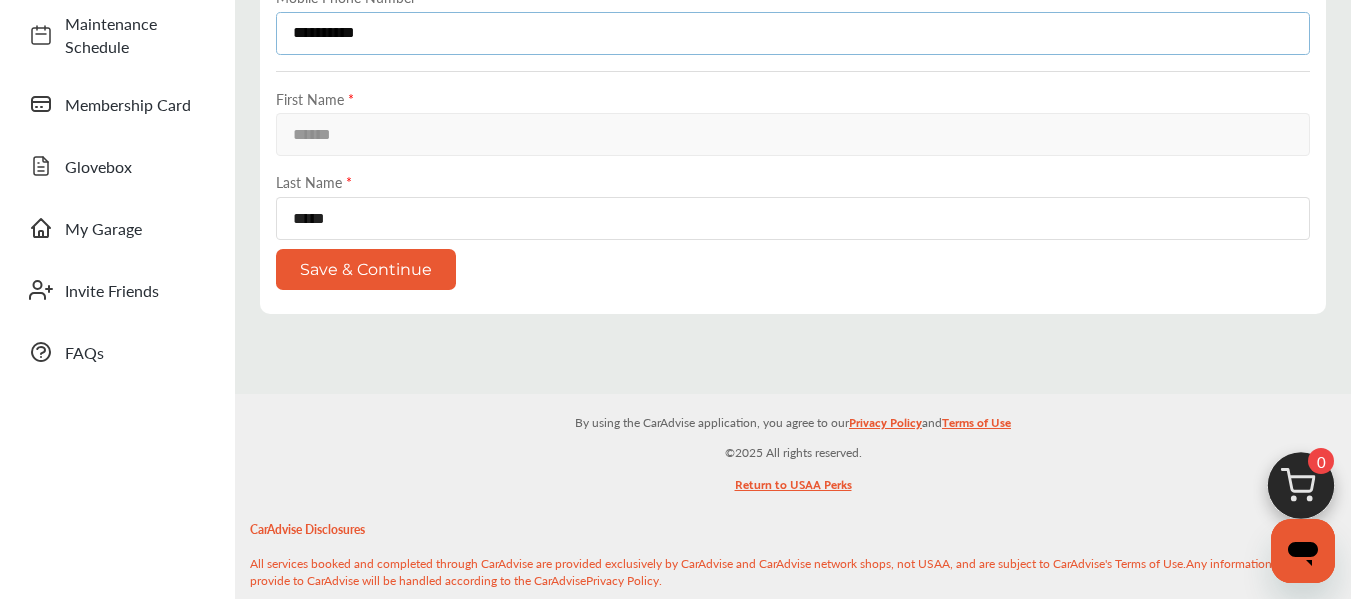 scroll, scrollTop: 259, scrollLeft: 0, axis: vertical 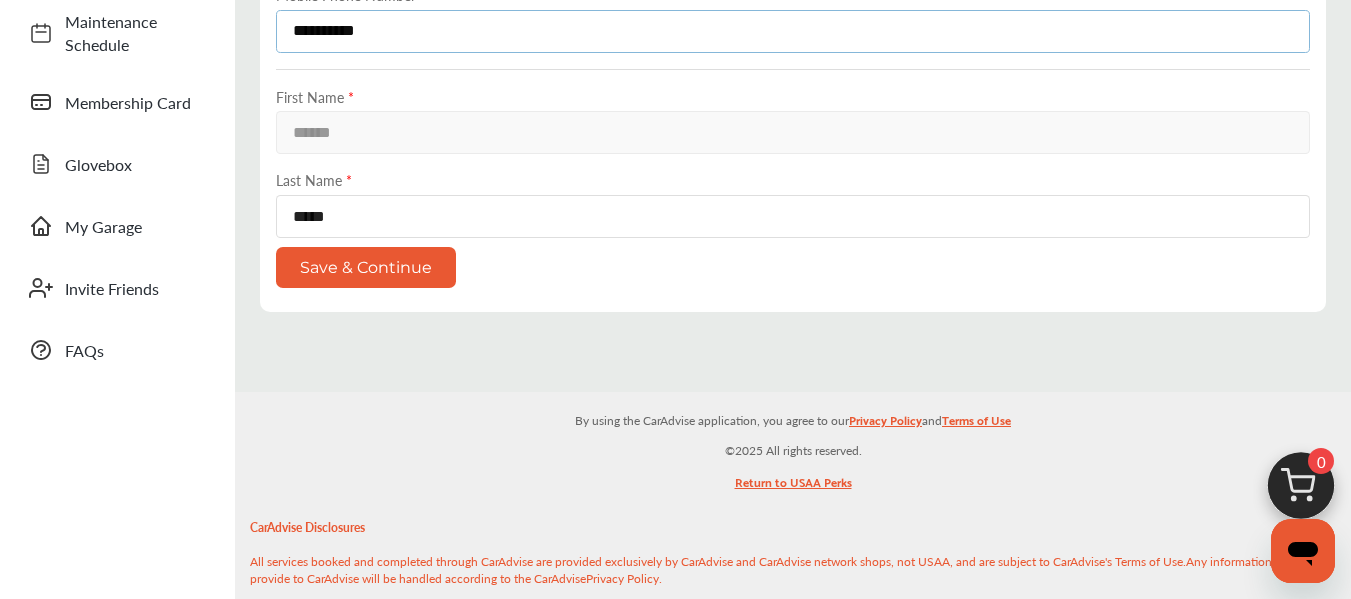 type on "**********" 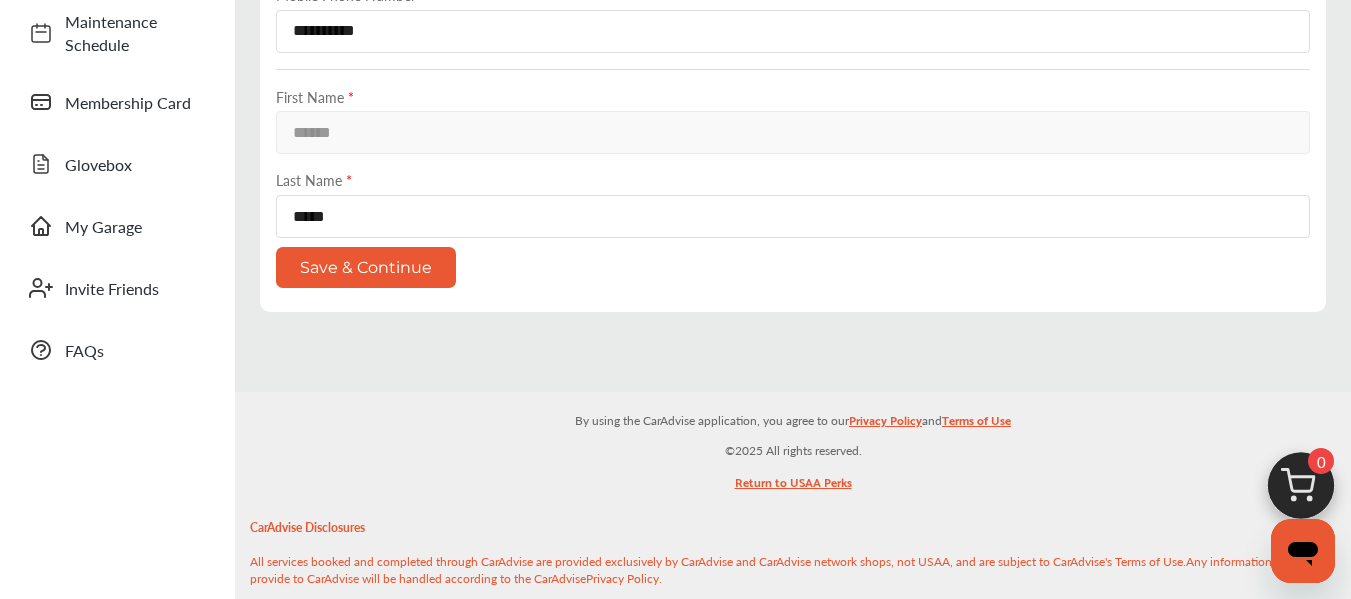 click on "Save & Continue" at bounding box center [366, 267] 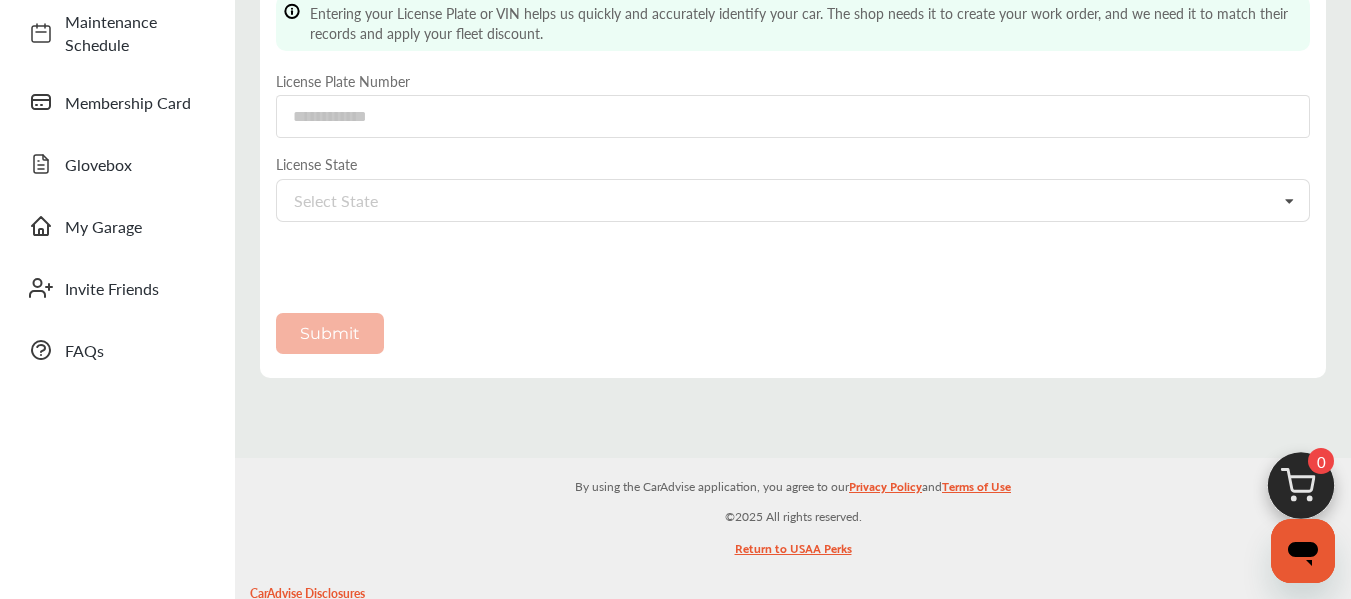 scroll, scrollTop: 0, scrollLeft: 0, axis: both 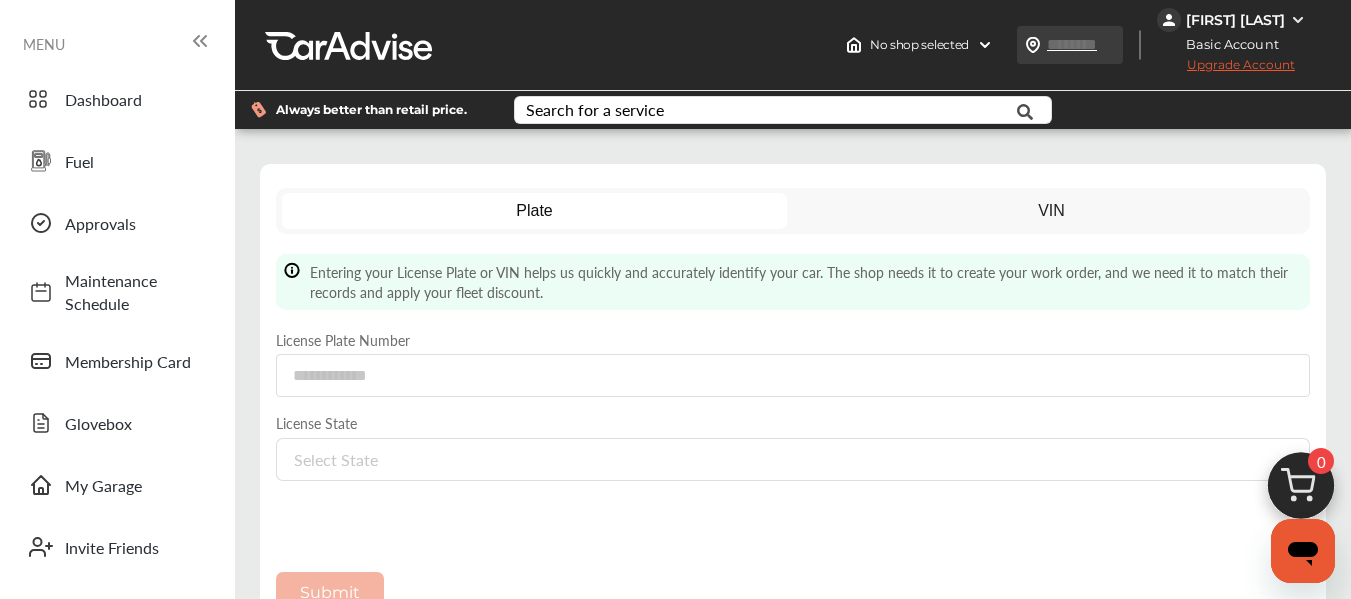 click at bounding box center (1092, 44) 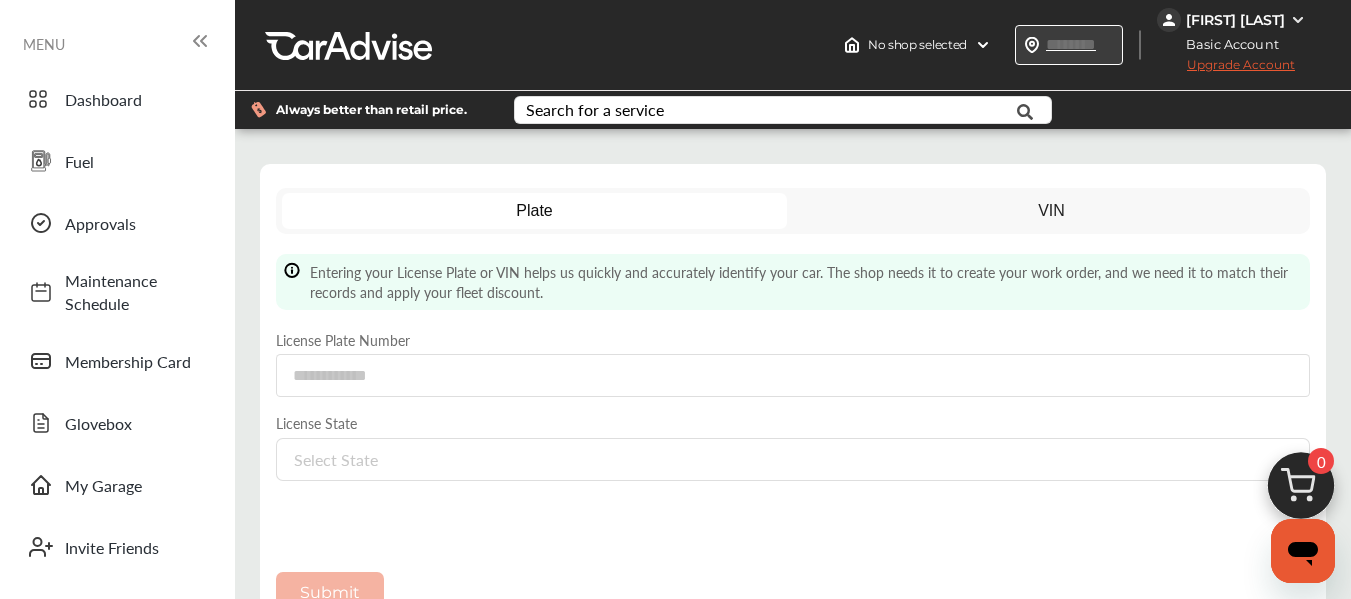 type on "*****" 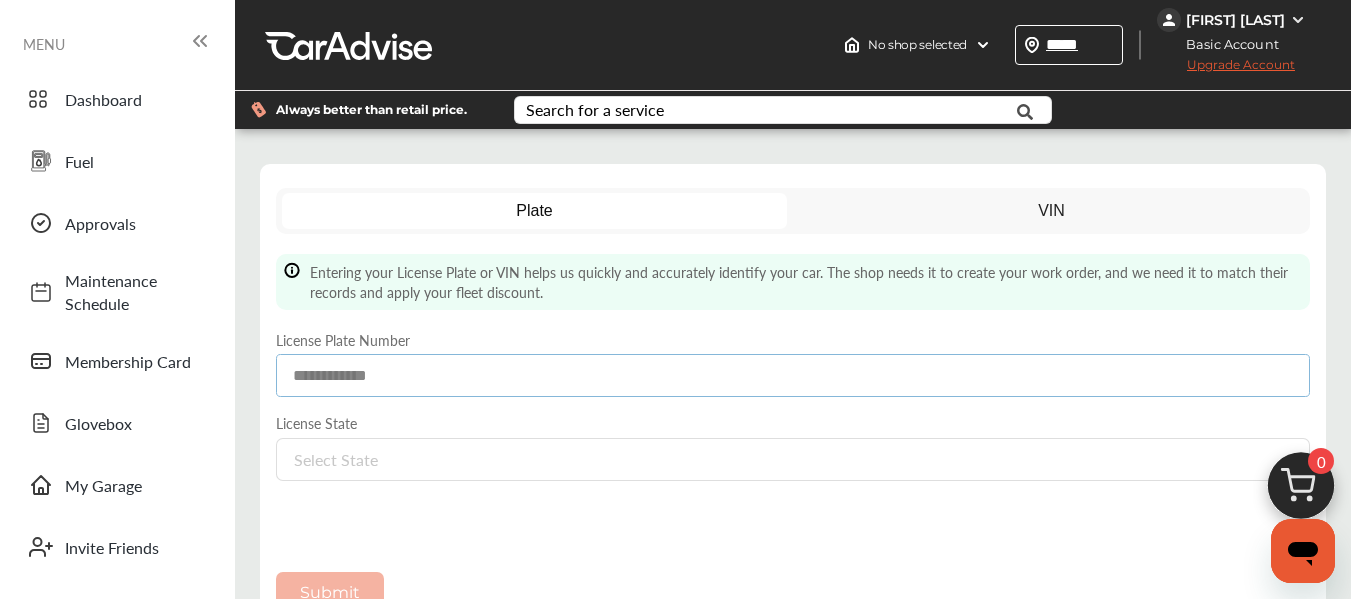 click at bounding box center (793, 375) 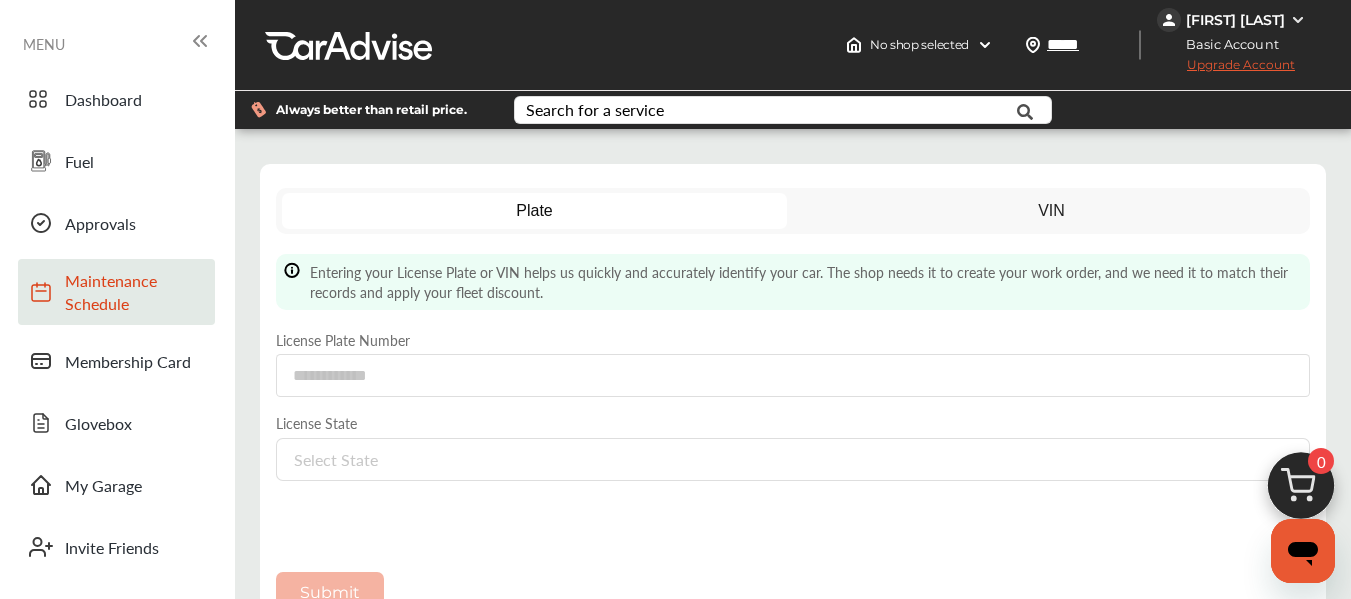 click on "Maintenance Schedule" at bounding box center (135, 292) 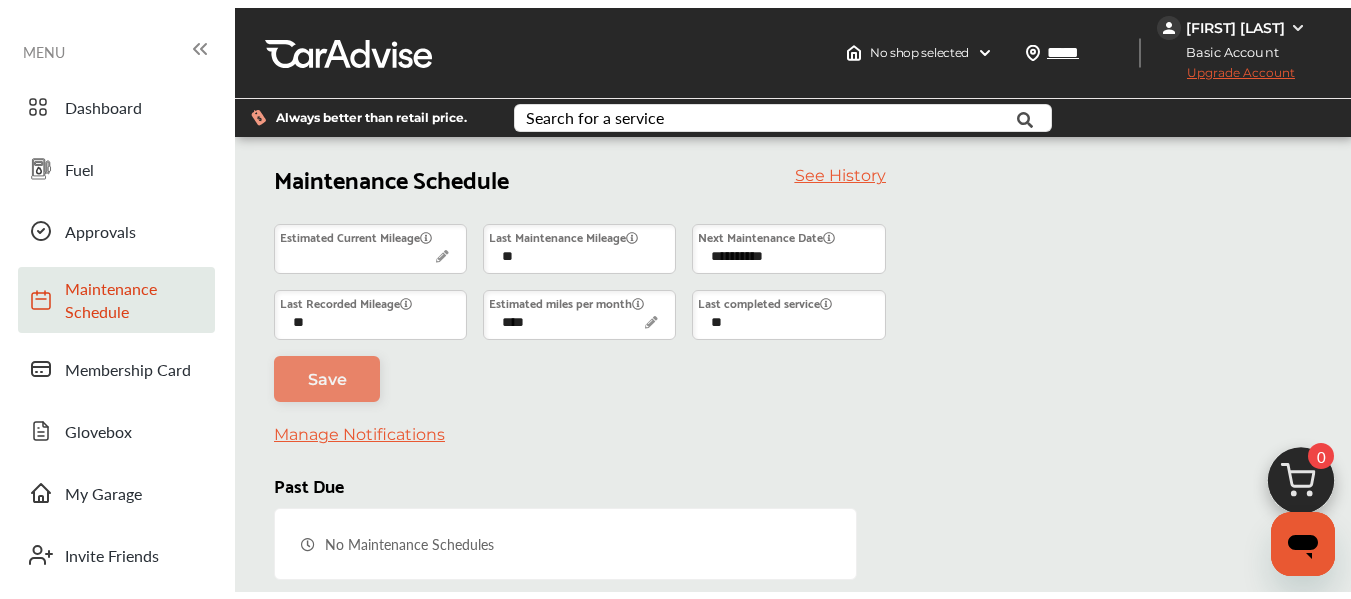 scroll, scrollTop: 642, scrollLeft: 0, axis: vertical 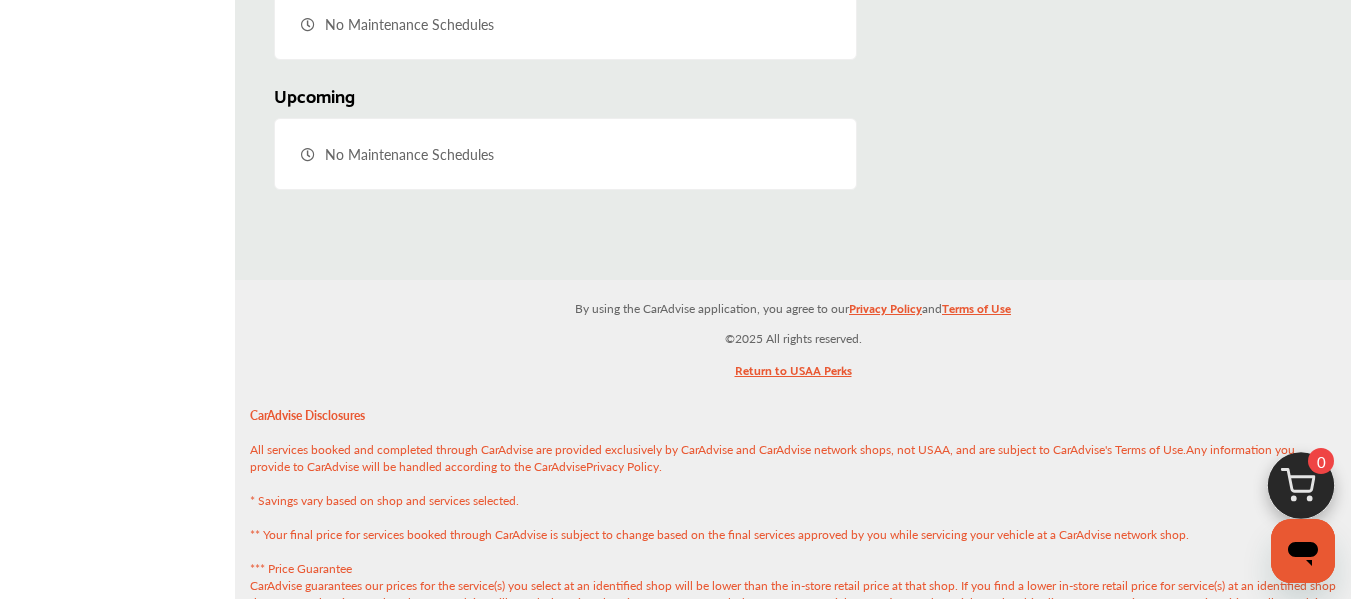 click on "No Maintenance Schedules" at bounding box center [565, 24] 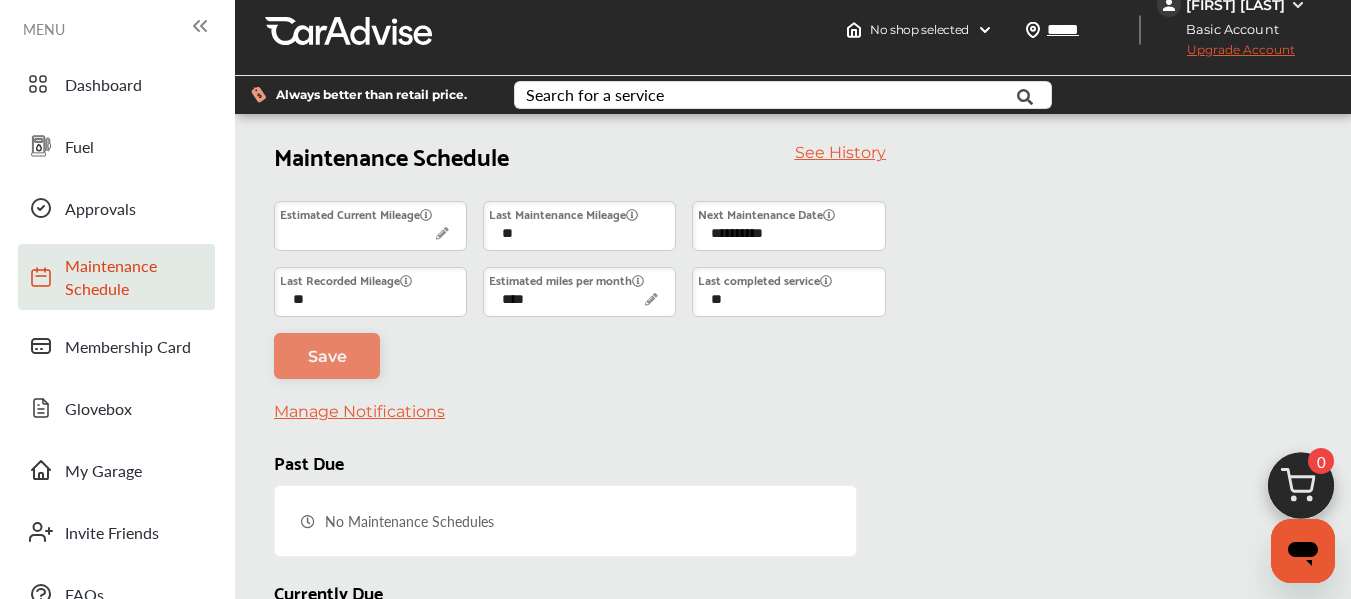 scroll, scrollTop: 0, scrollLeft: 0, axis: both 